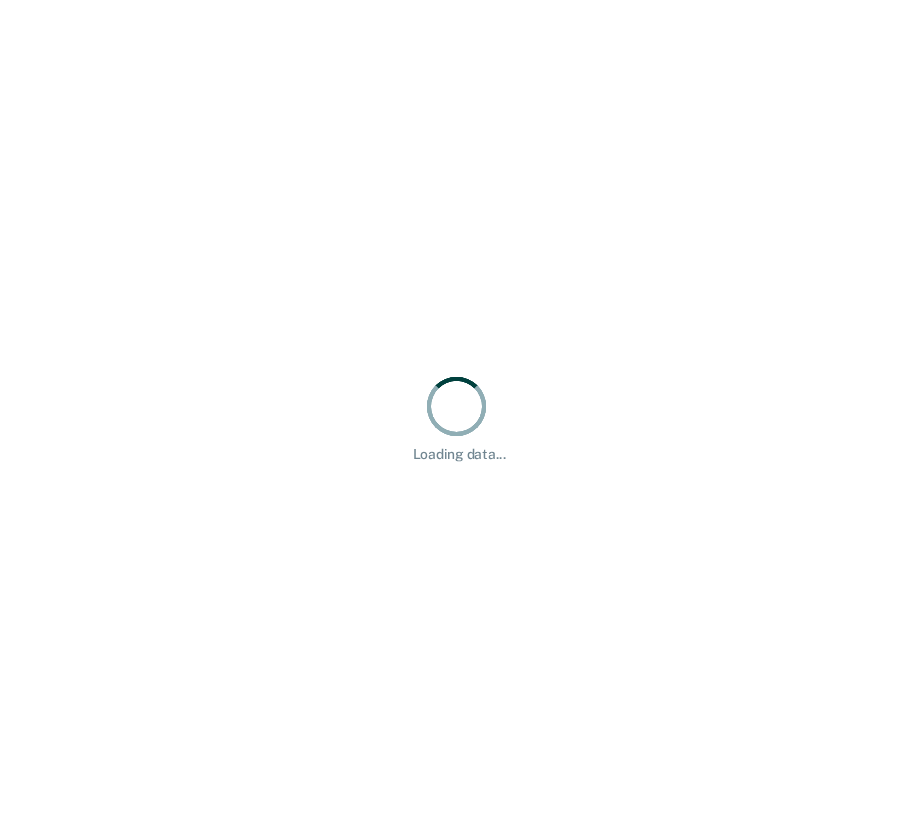 scroll, scrollTop: 0, scrollLeft: 0, axis: both 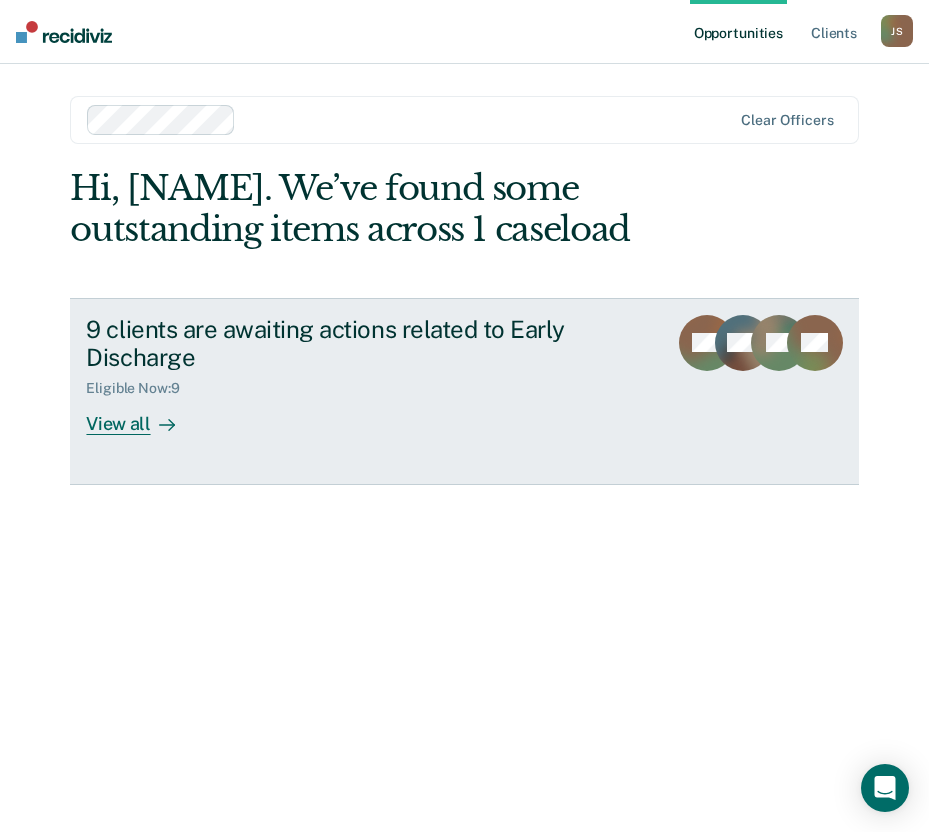 click on "9 clients are awaiting actions related to Early Discharge Eligible Now : 9 View all MV WB AS + 6" at bounding box center [464, 391] 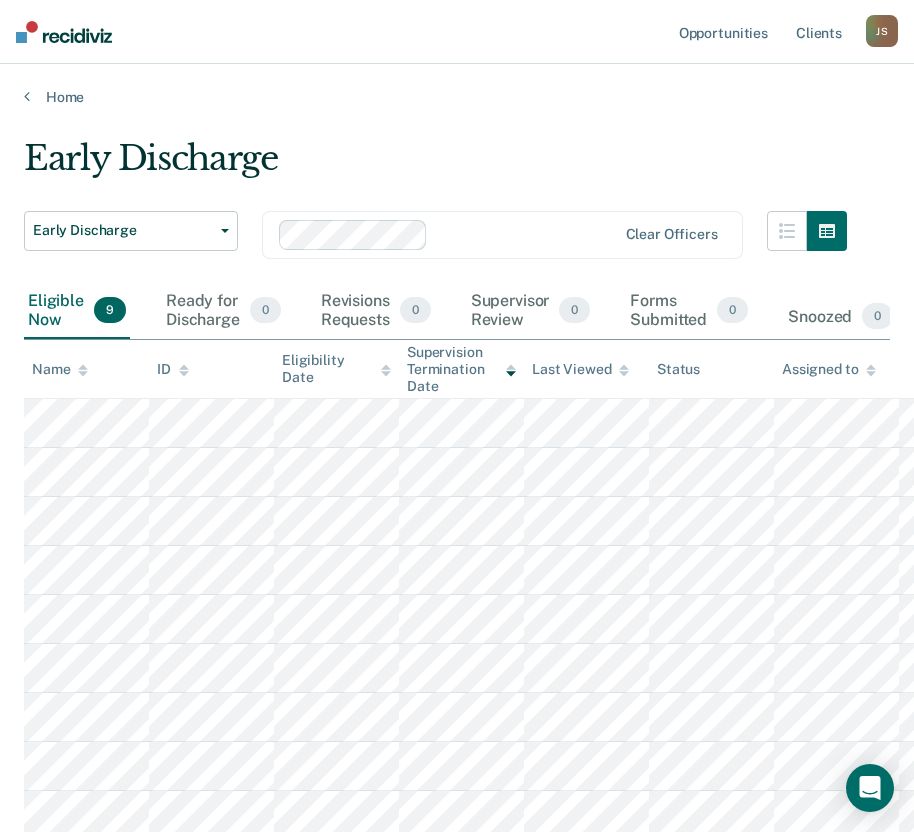 scroll, scrollTop: 152, scrollLeft: 0, axis: vertical 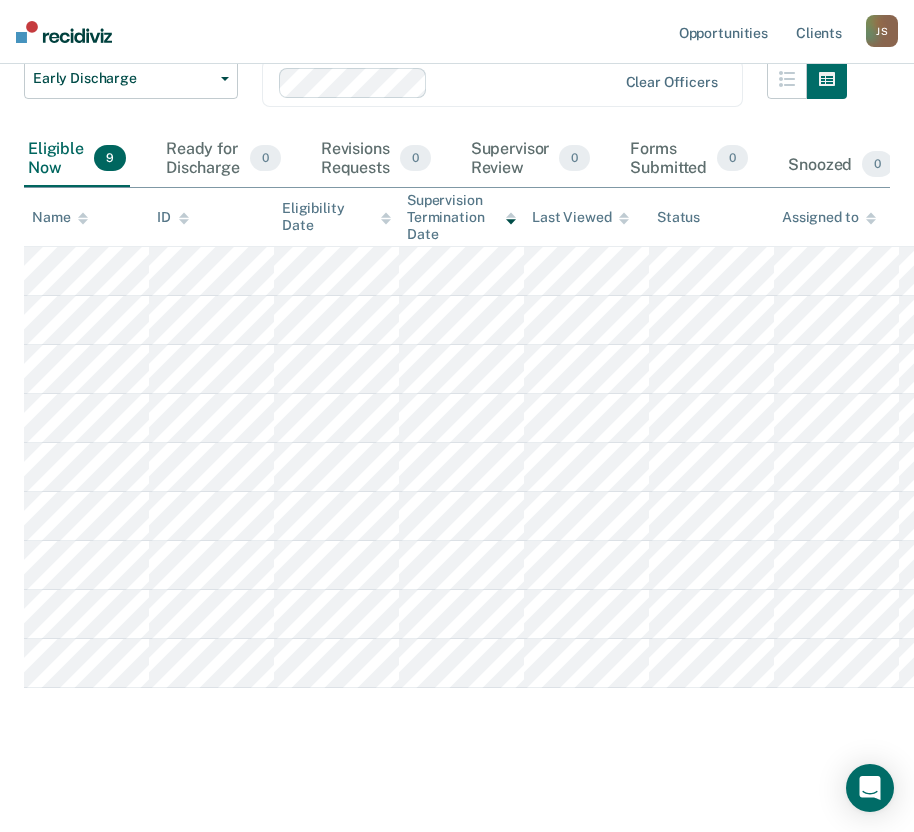 drag, startPoint x: 491, startPoint y: 756, endPoint x: 503, endPoint y: 756, distance: 12 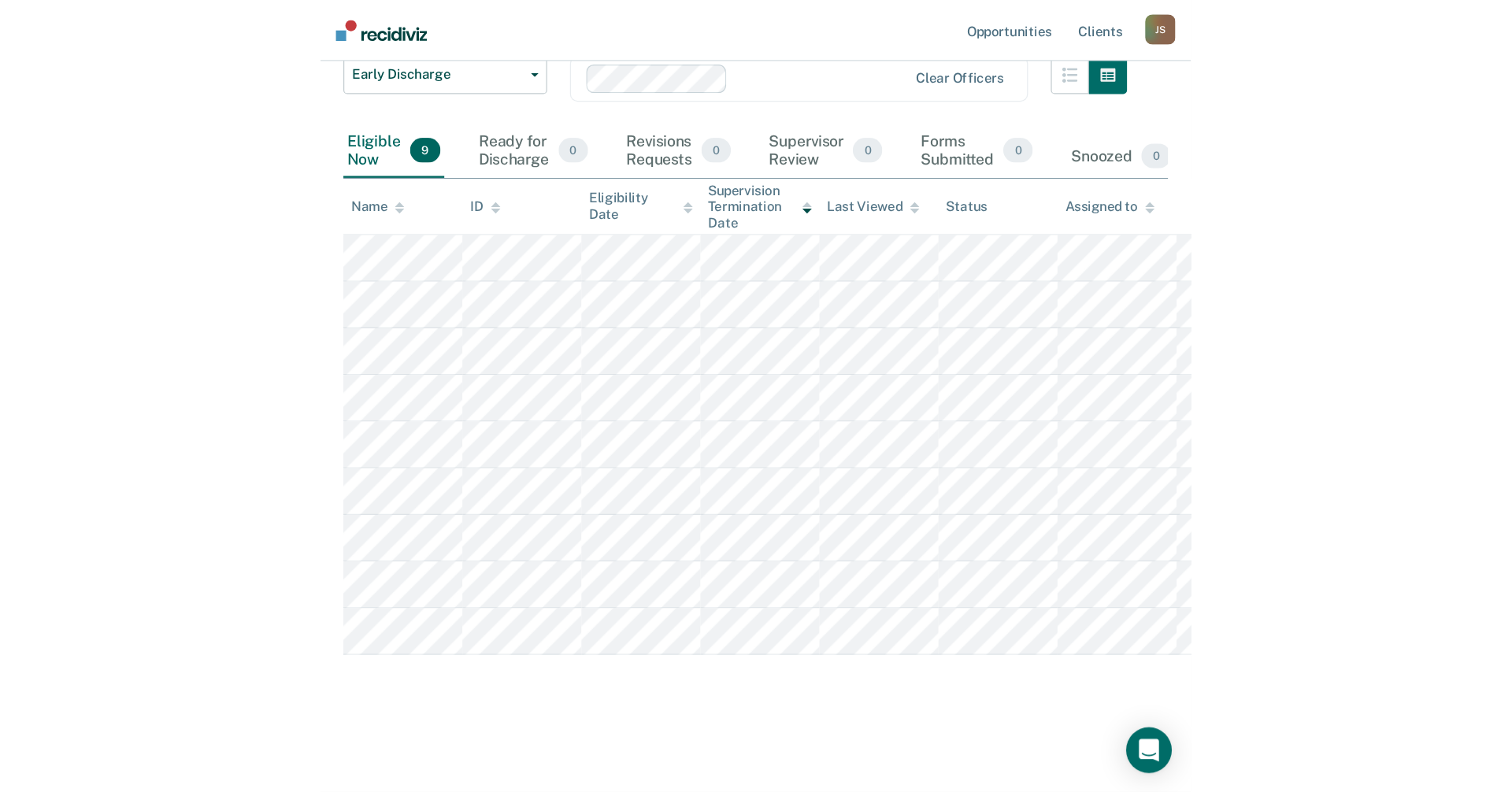 scroll, scrollTop: 0, scrollLeft: 0, axis: both 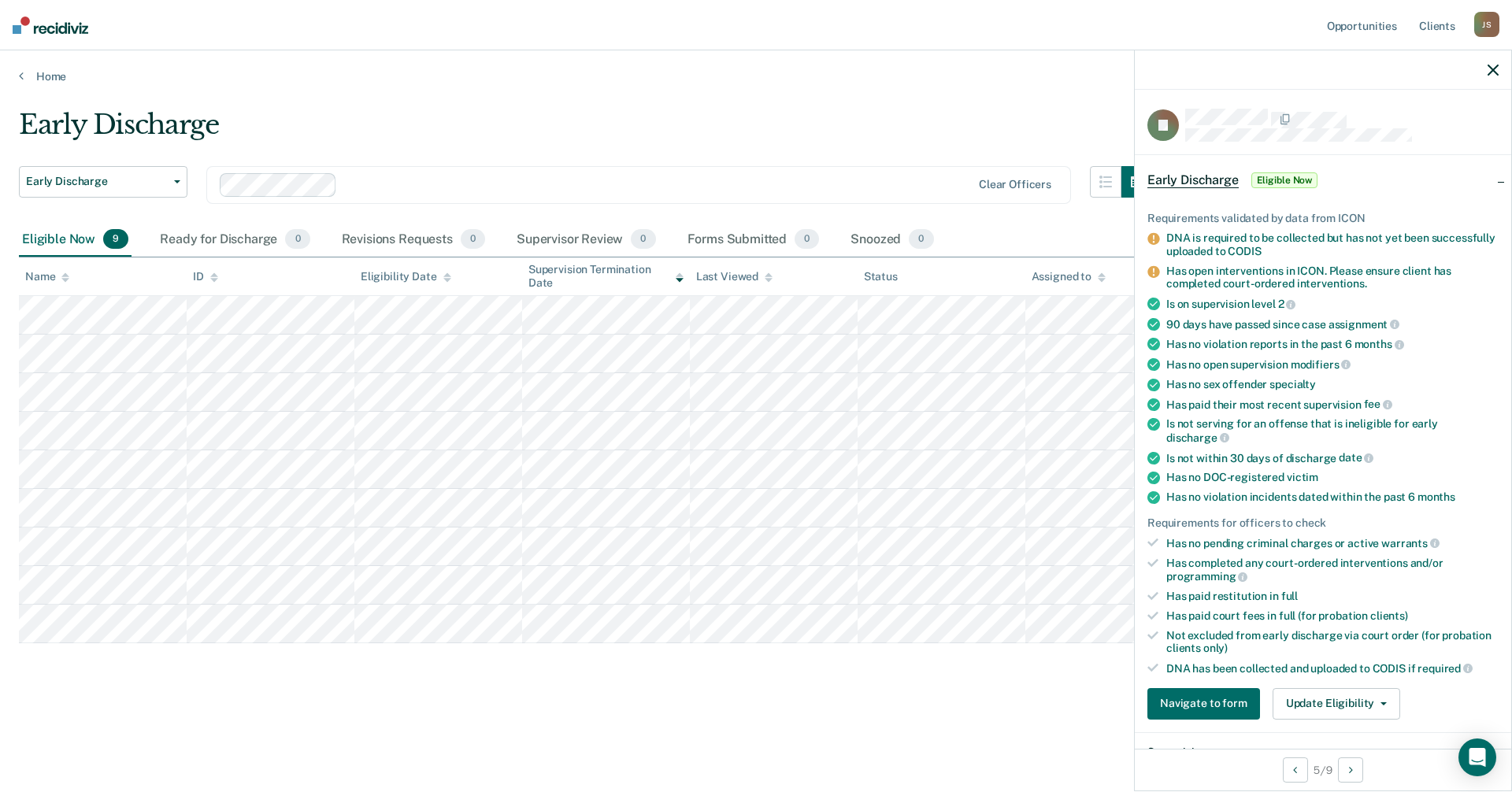 click on "Early Discharge Early Discharge Early Discharge Clear officers Eligible Now 9 Ready for Discharge 0 Revisions Requests 0 Supervisor Review 0 Forms Submitted 0 Snoozed 0
To pick up a draggable item, press the space bar.
While dragging, use the arrow keys to move the item.
Press space again to drop the item in its new position, or press escape to cancel.
Name ID Eligibility Date Supervision Termination Date Last Viewed Status Assigned to" at bounding box center (756, 435) 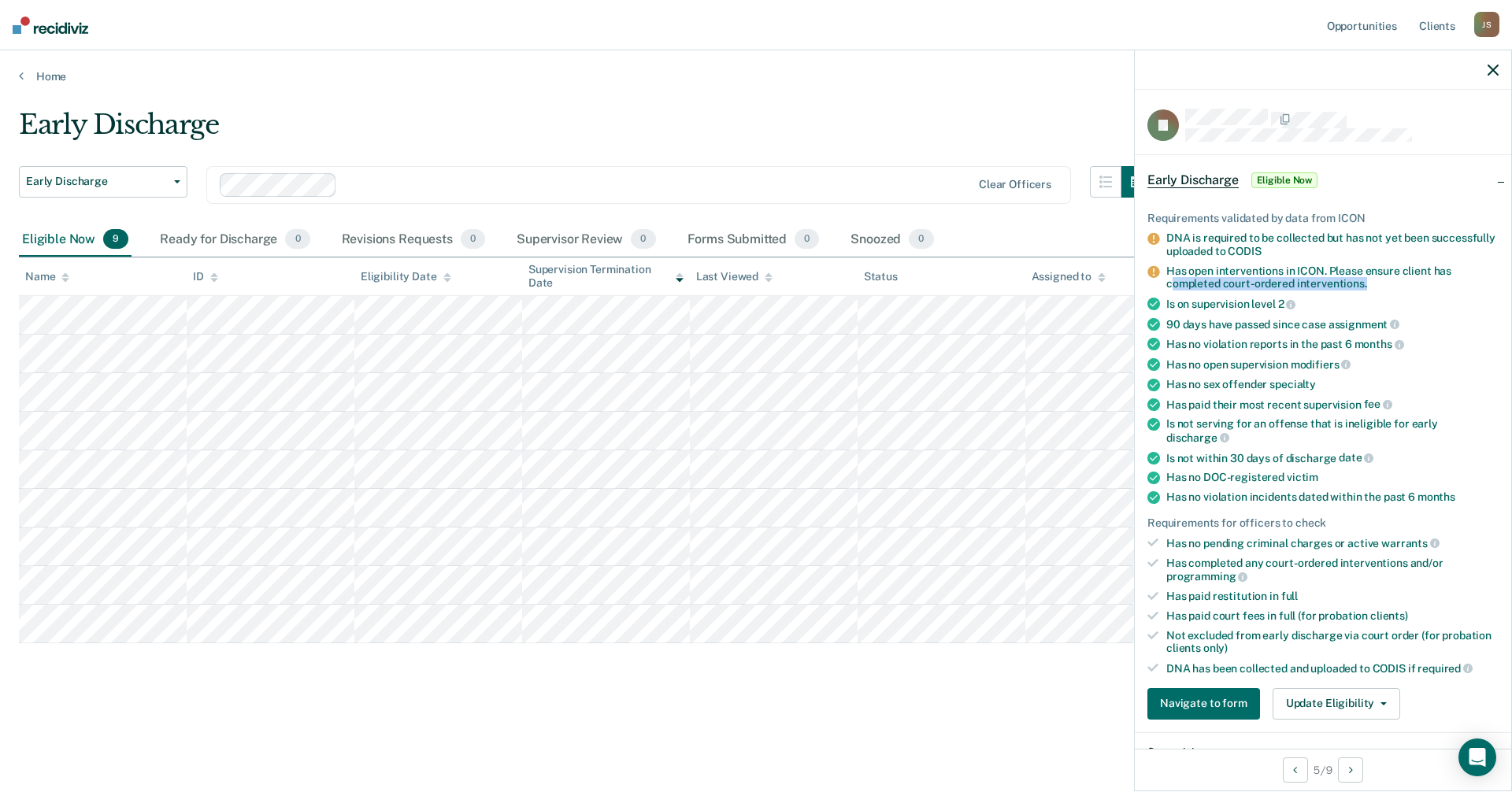 drag, startPoint x: 1173, startPoint y: 278, endPoint x: 1364, endPoint y: 277, distance: 191.00262 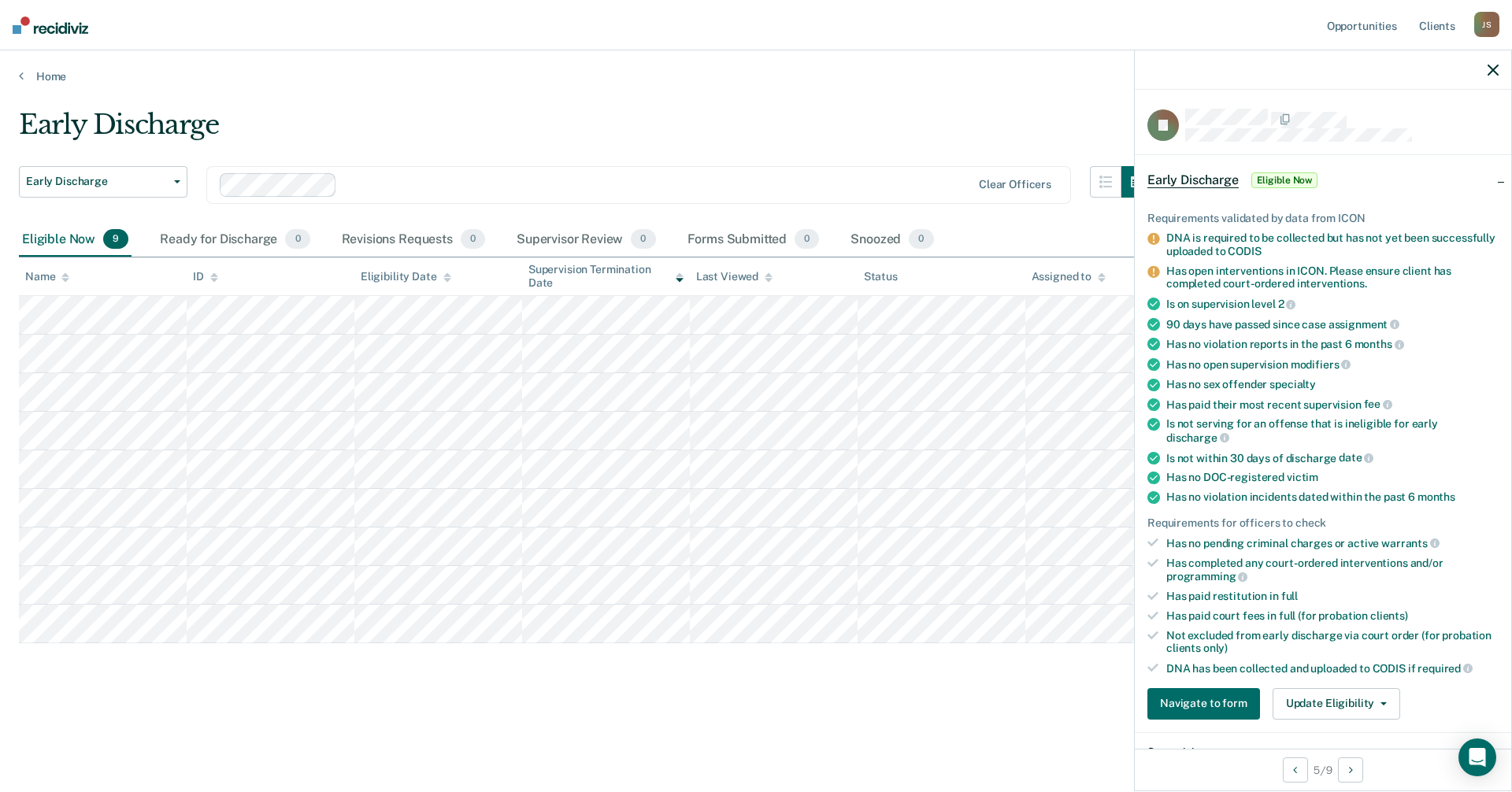 click on "Has open interventions in ICON. Please ensure client has completed court-ordered interventions." at bounding box center (1332, 278) 